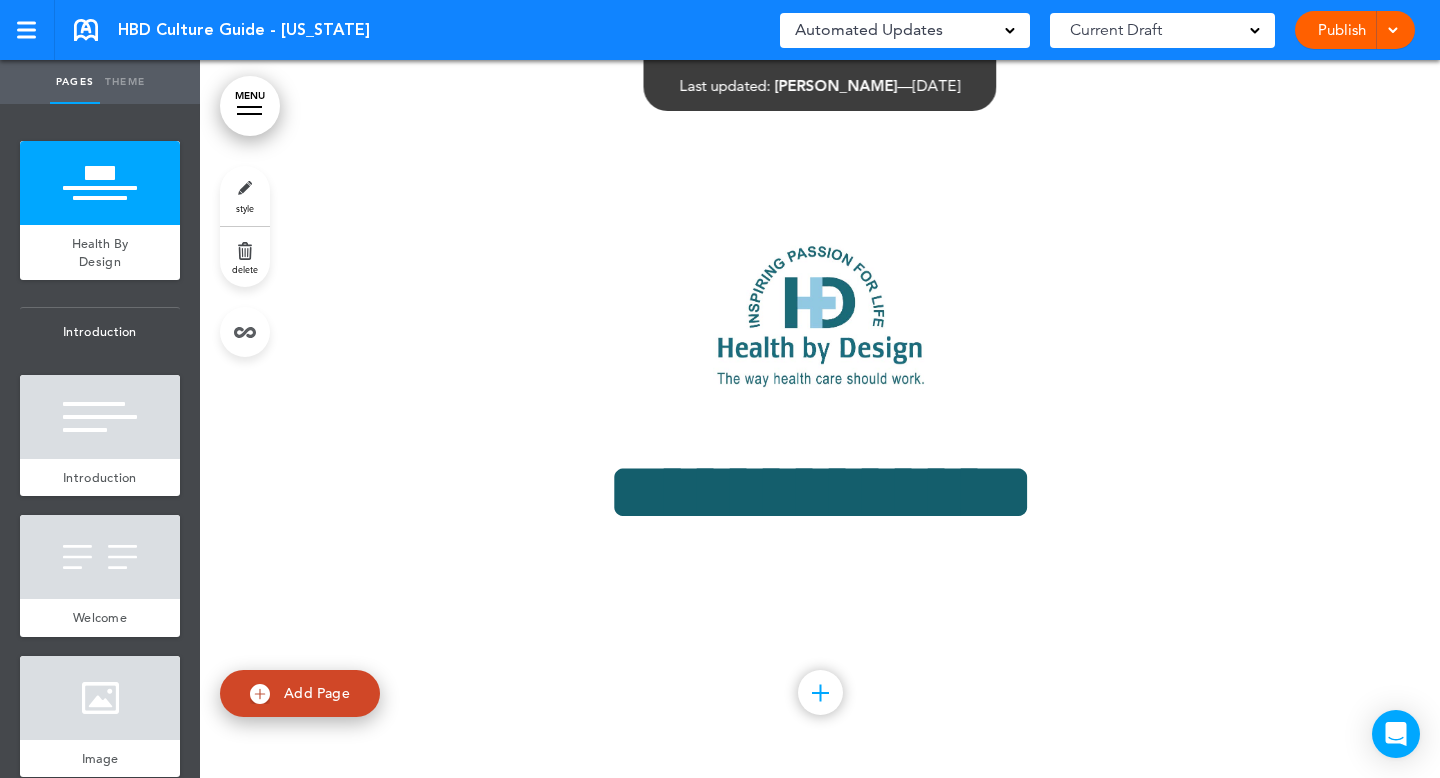 scroll, scrollTop: 0, scrollLeft: 0, axis: both 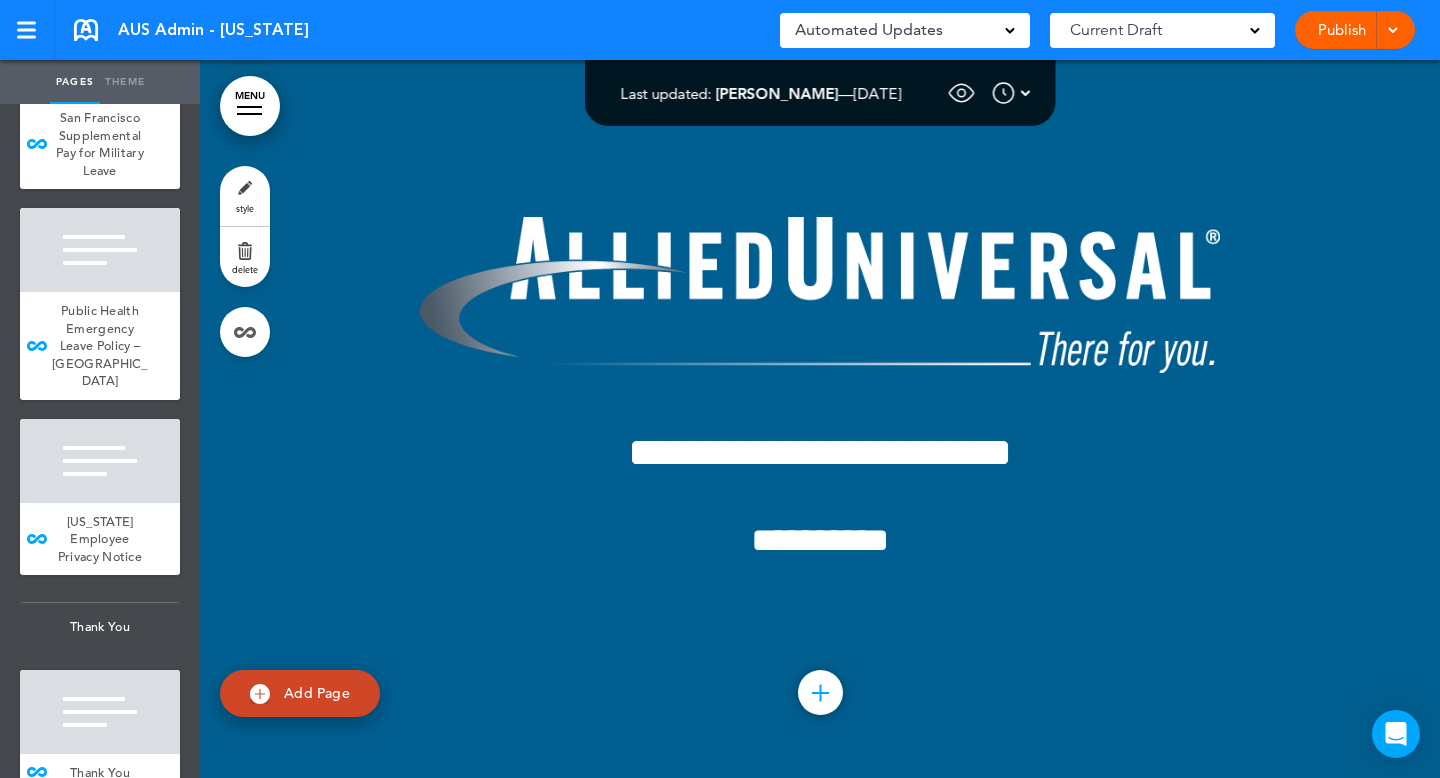 click on "add page" at bounding box center (99, 583) 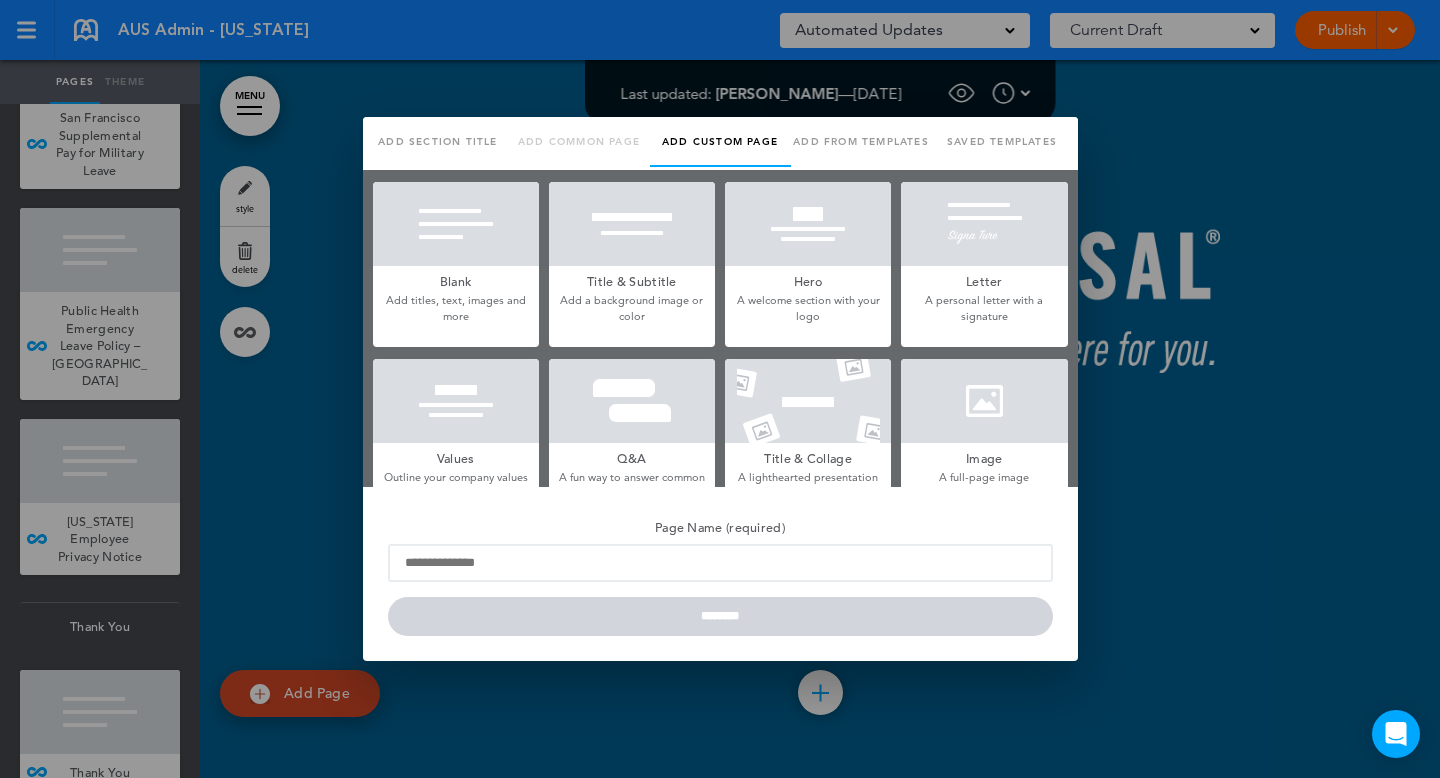 click on "Add common page" at bounding box center [579, 143] 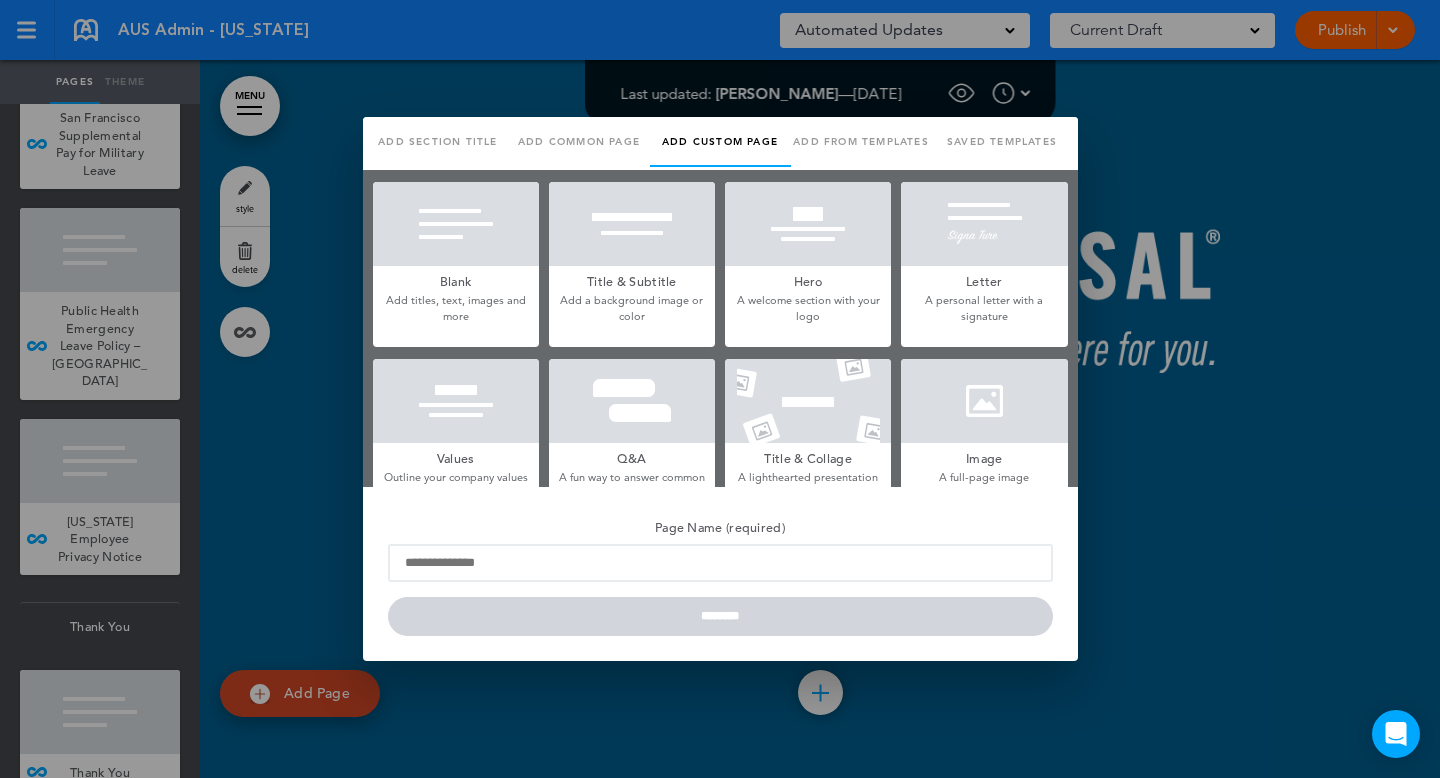 click on "Add common page" at bounding box center (579, 142) 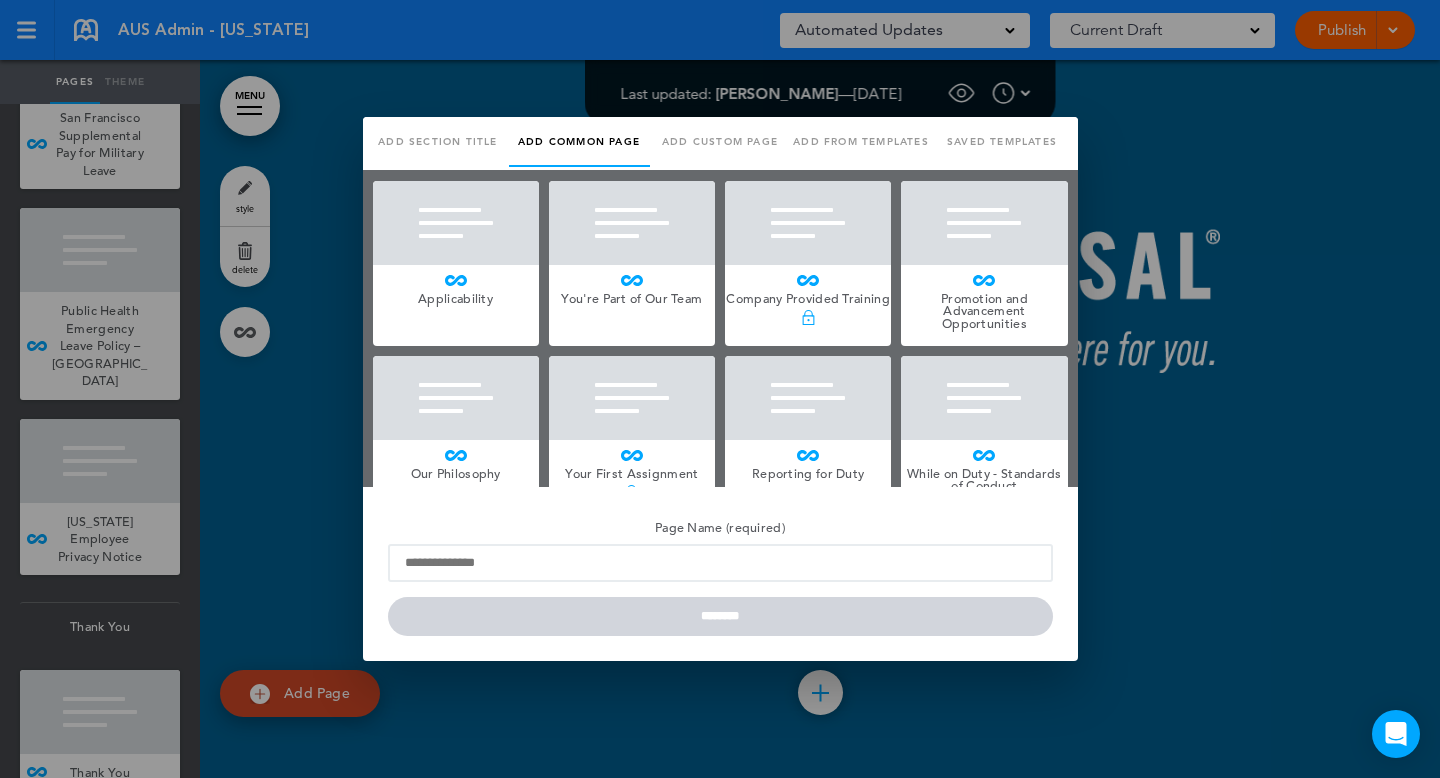 scroll, scrollTop: 2597, scrollLeft: 0, axis: vertical 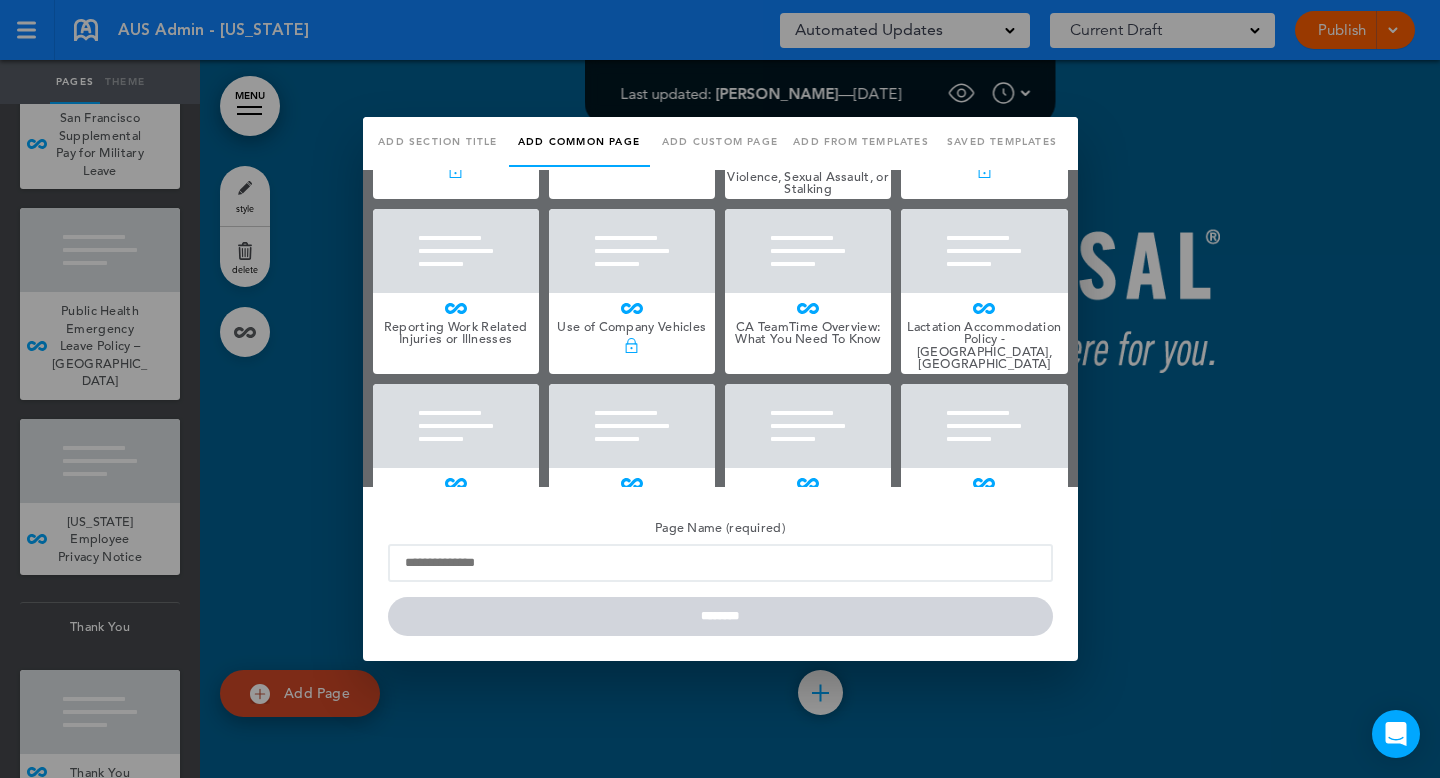 click on "Lactation Accommodation Policy - [GEOGRAPHIC_DATA], [GEOGRAPHIC_DATA]" at bounding box center [984, 345] 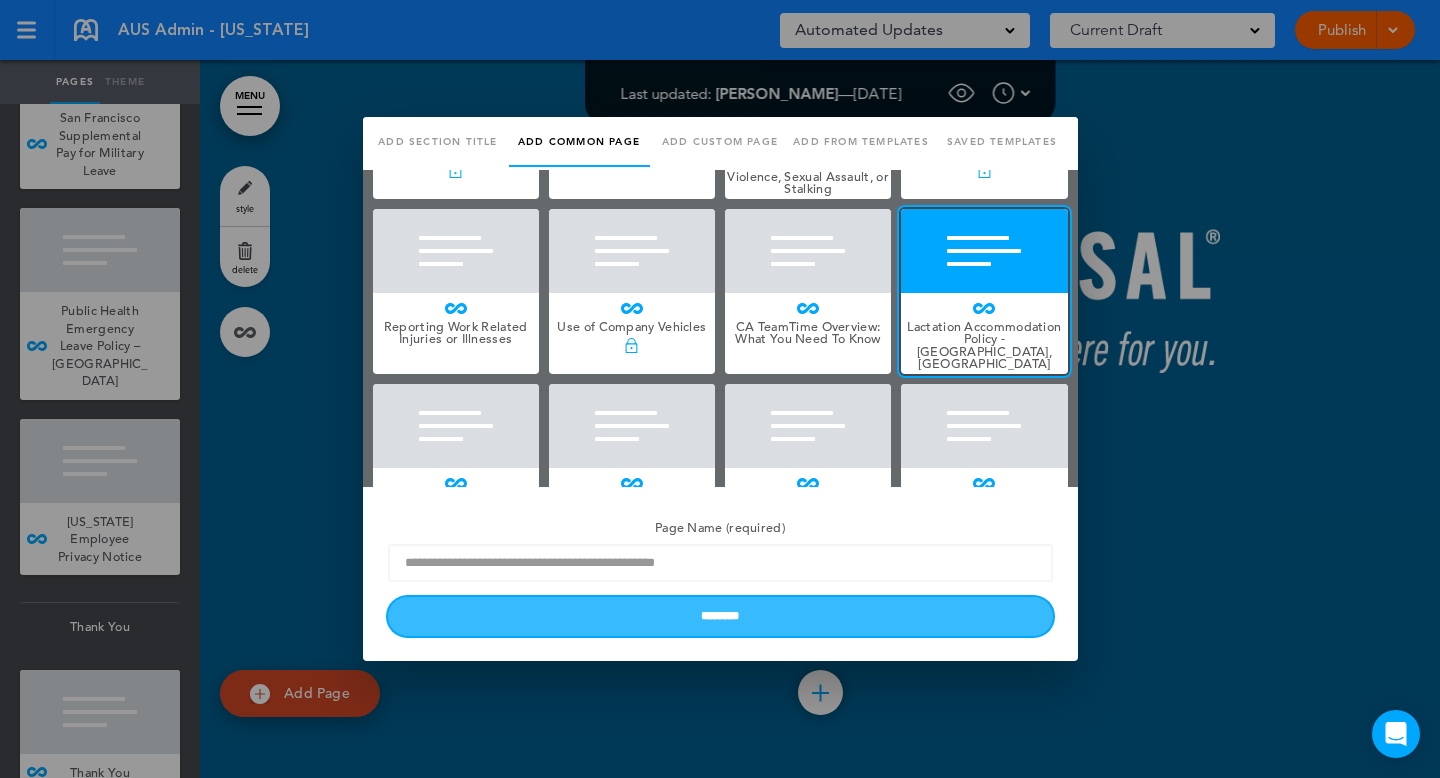 click on "********" at bounding box center (720, 616) 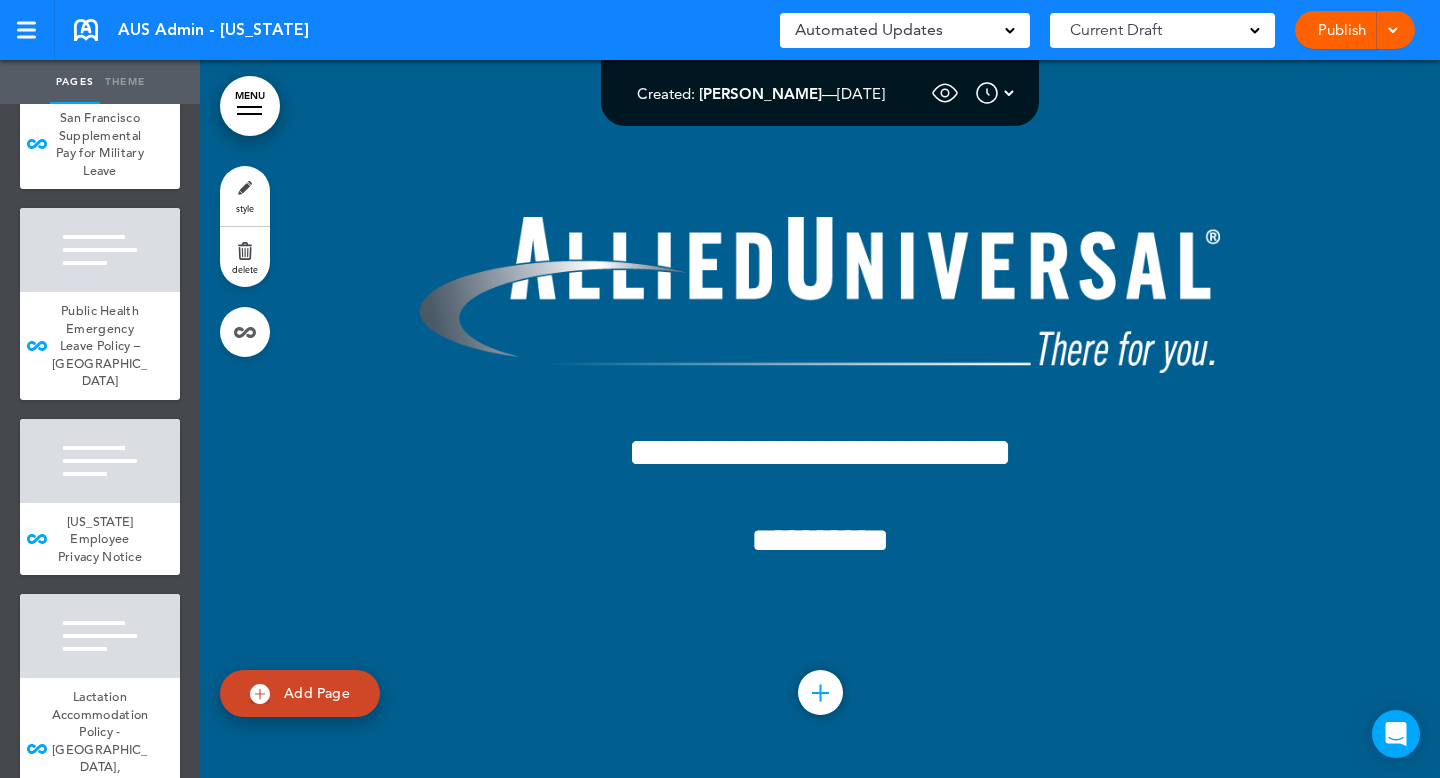 click on "Publish
Publish
Request Approval
Preview Draft" at bounding box center [1355, 30] 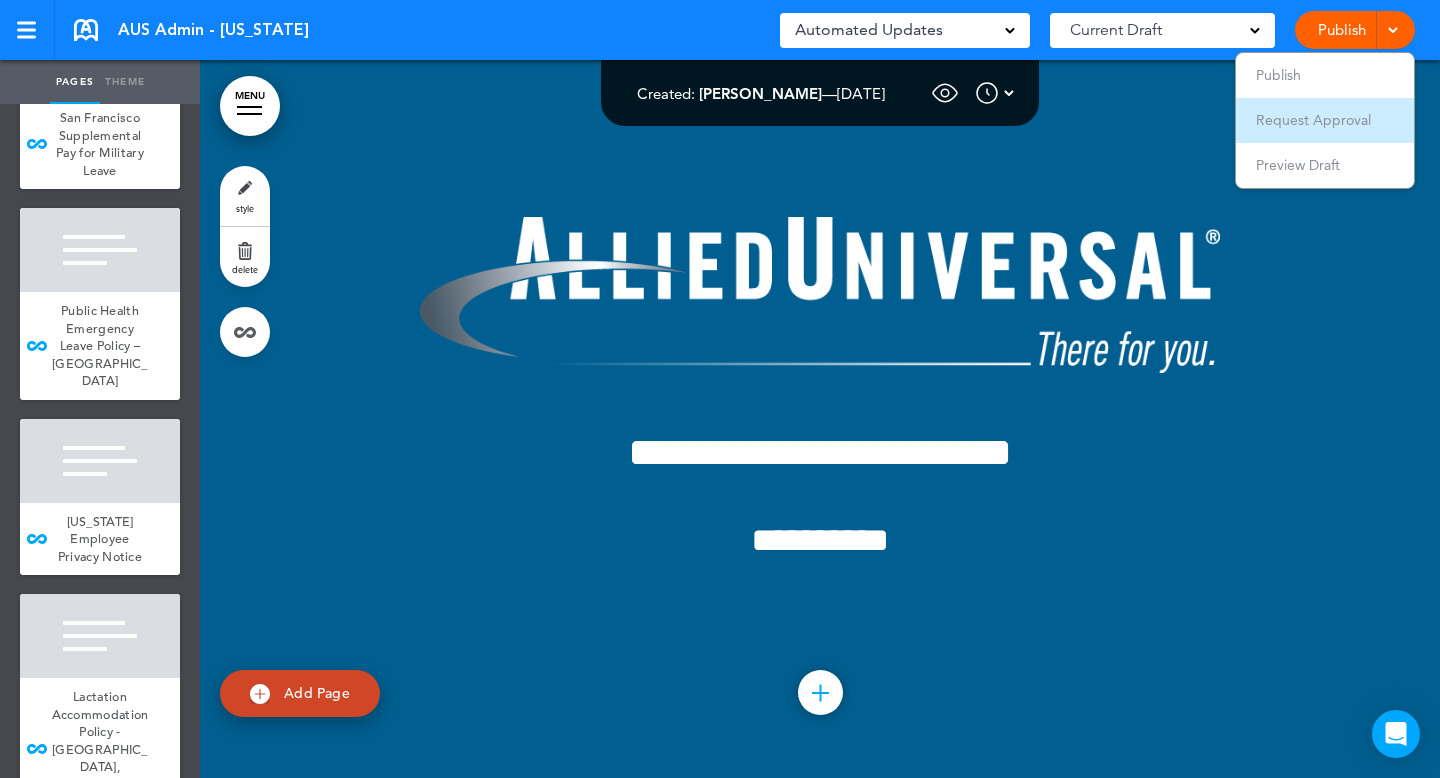click on "Request Approval" at bounding box center (1313, 120) 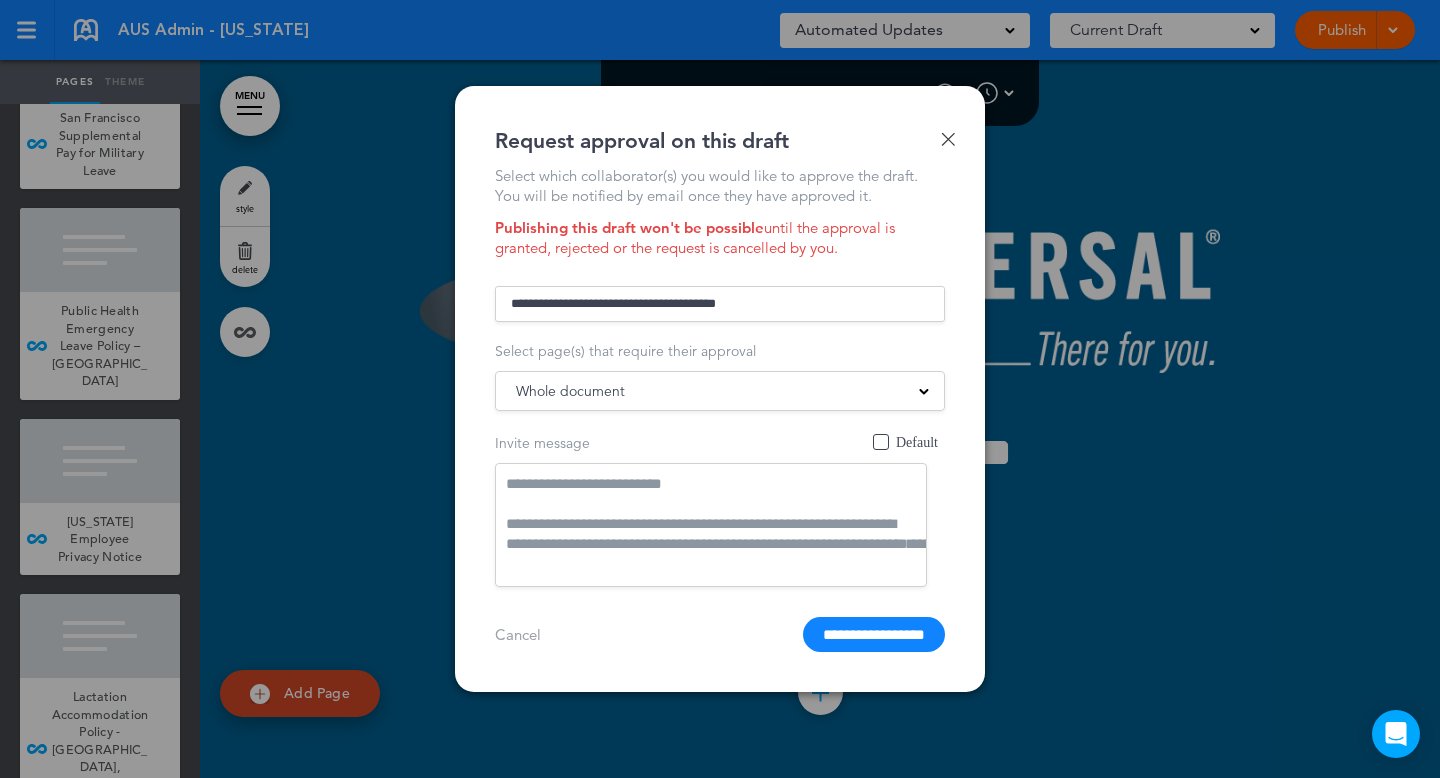 click at bounding box center (720, 304) 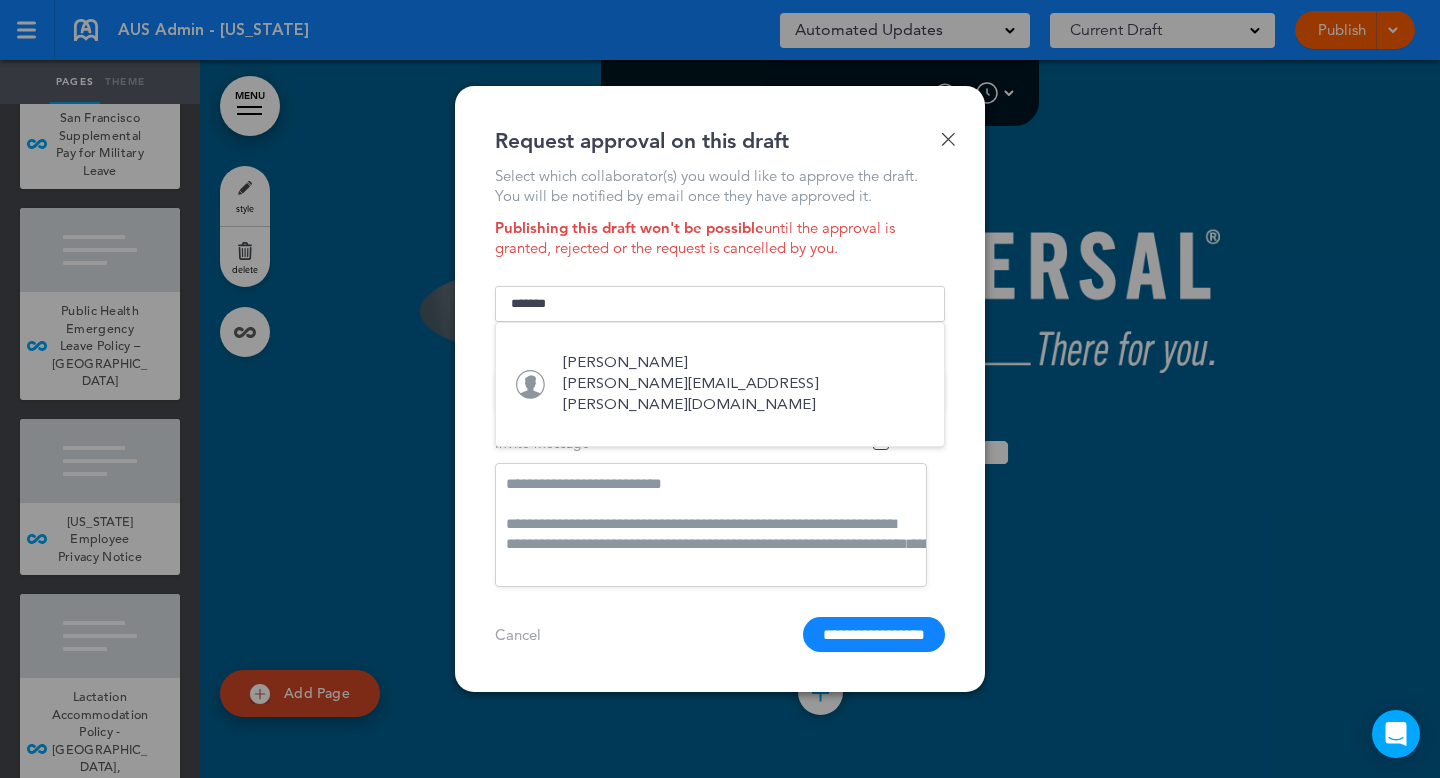 click on "[PERSON_NAME][EMAIL_ADDRESS][PERSON_NAME][DOMAIN_NAME]" at bounding box center (743, 395) 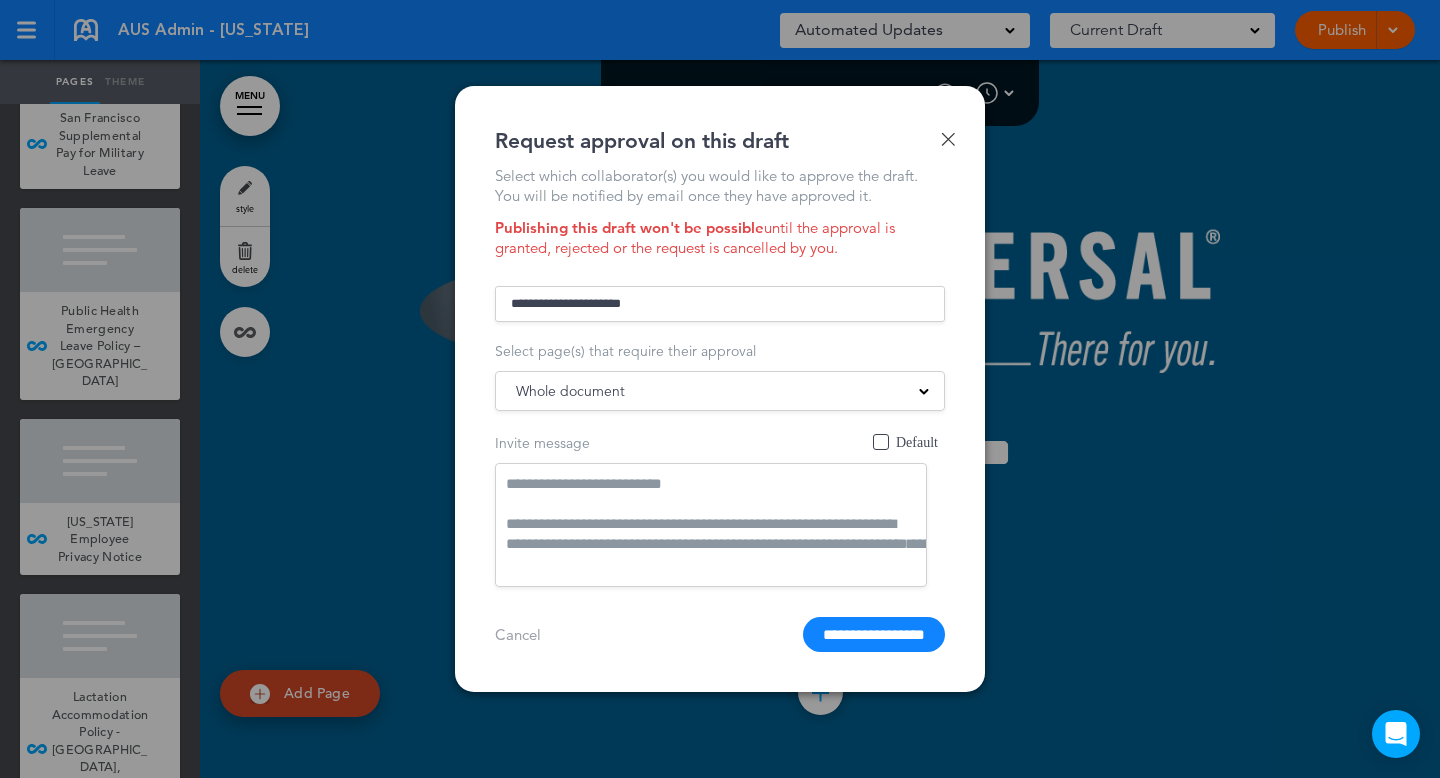 click on "Whole document" at bounding box center [570, 391] 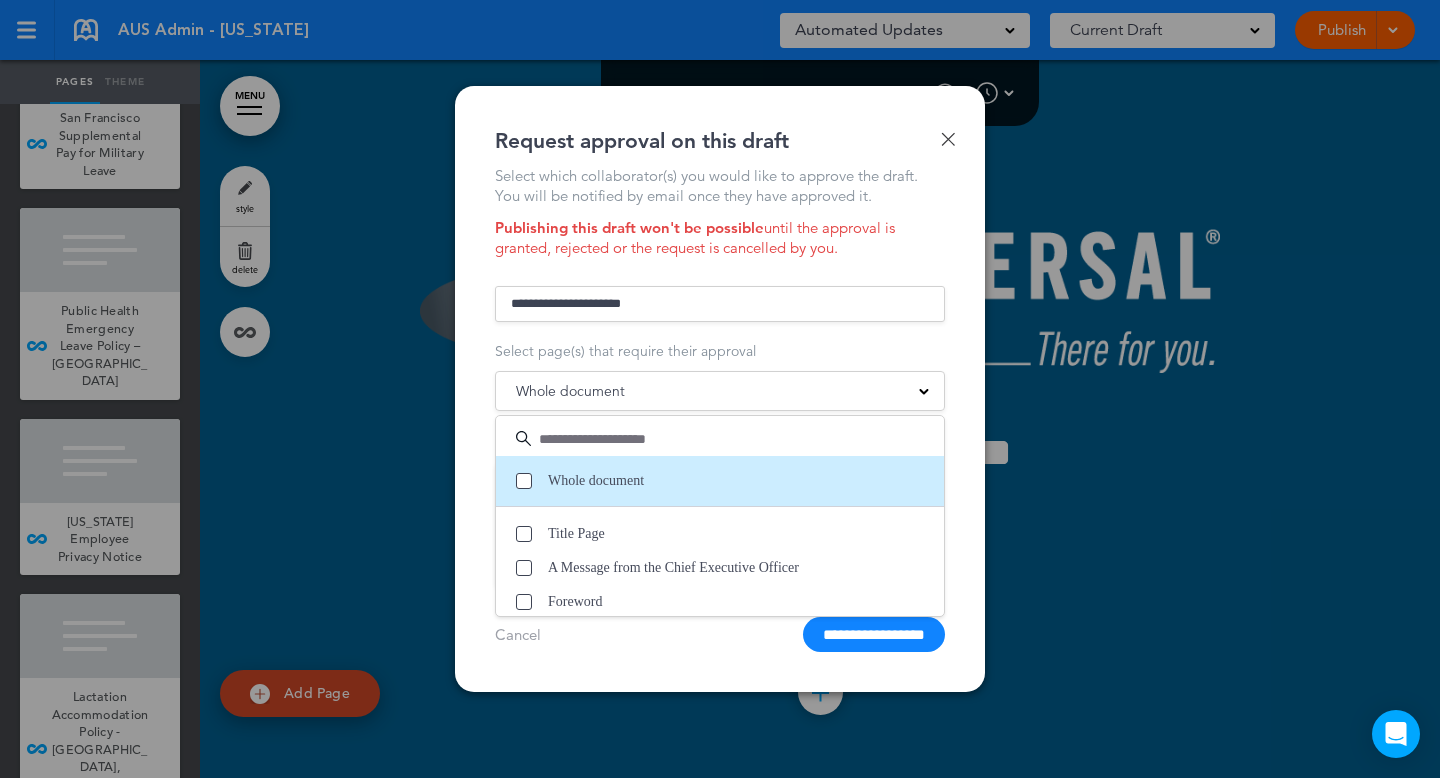 click at bounding box center [524, 481] 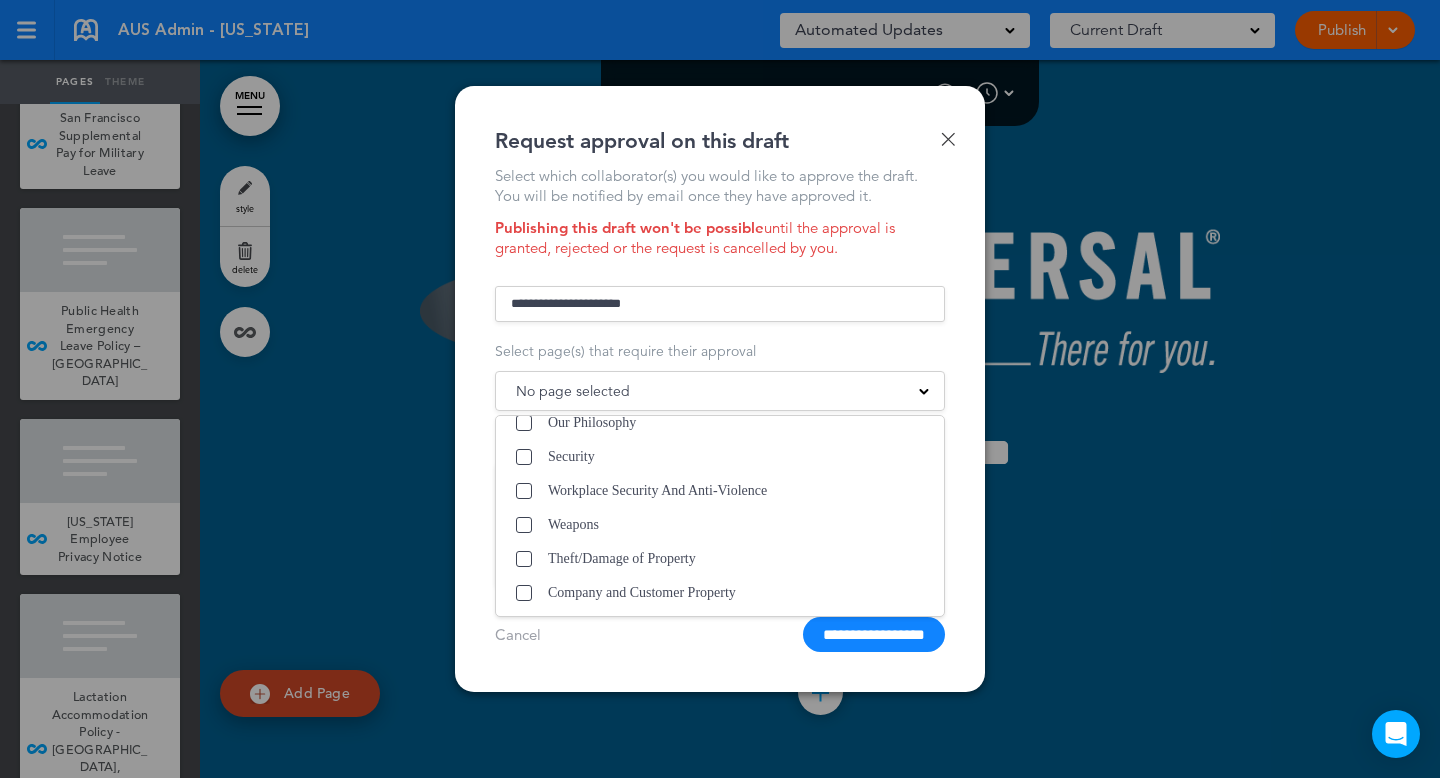 scroll, scrollTop: 6475, scrollLeft: 0, axis: vertical 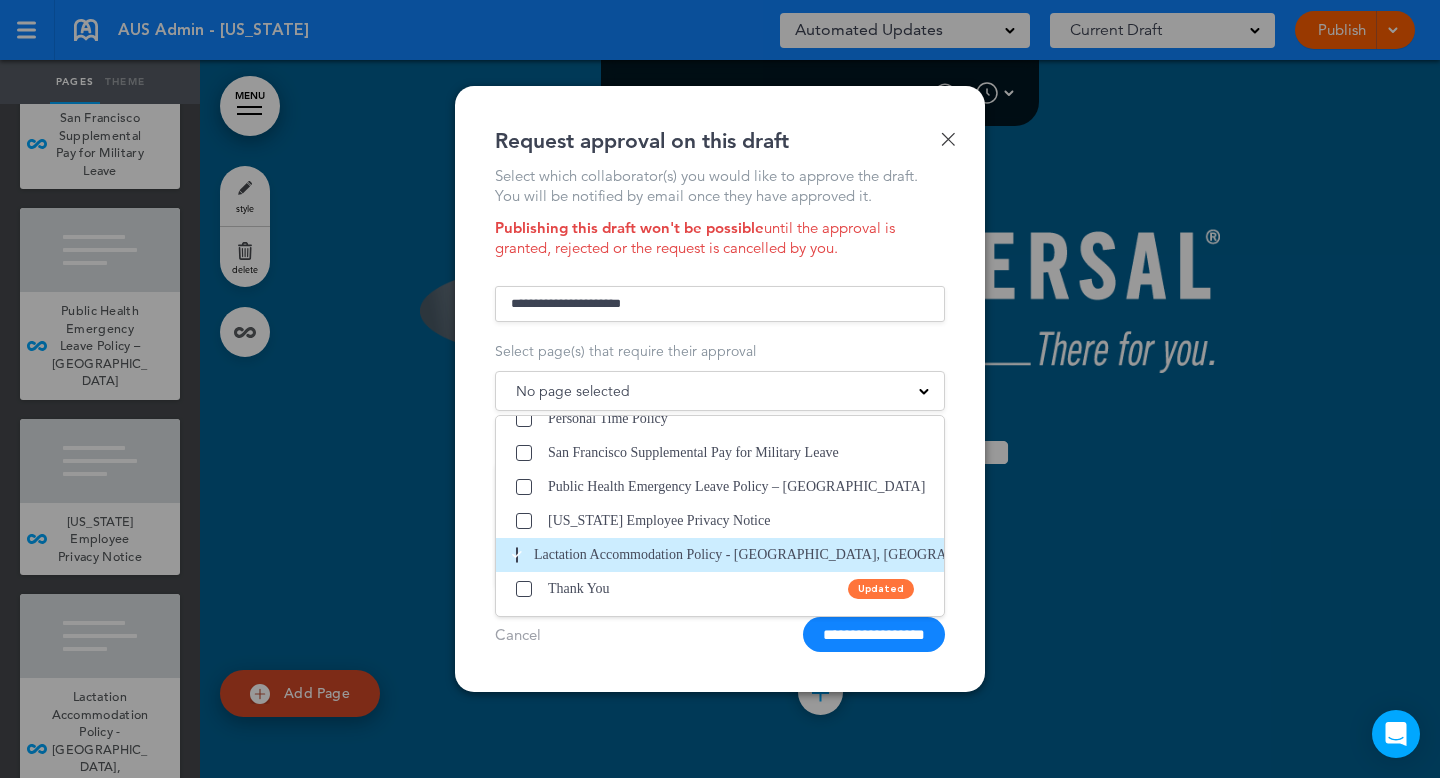 click at bounding box center (517, 555) 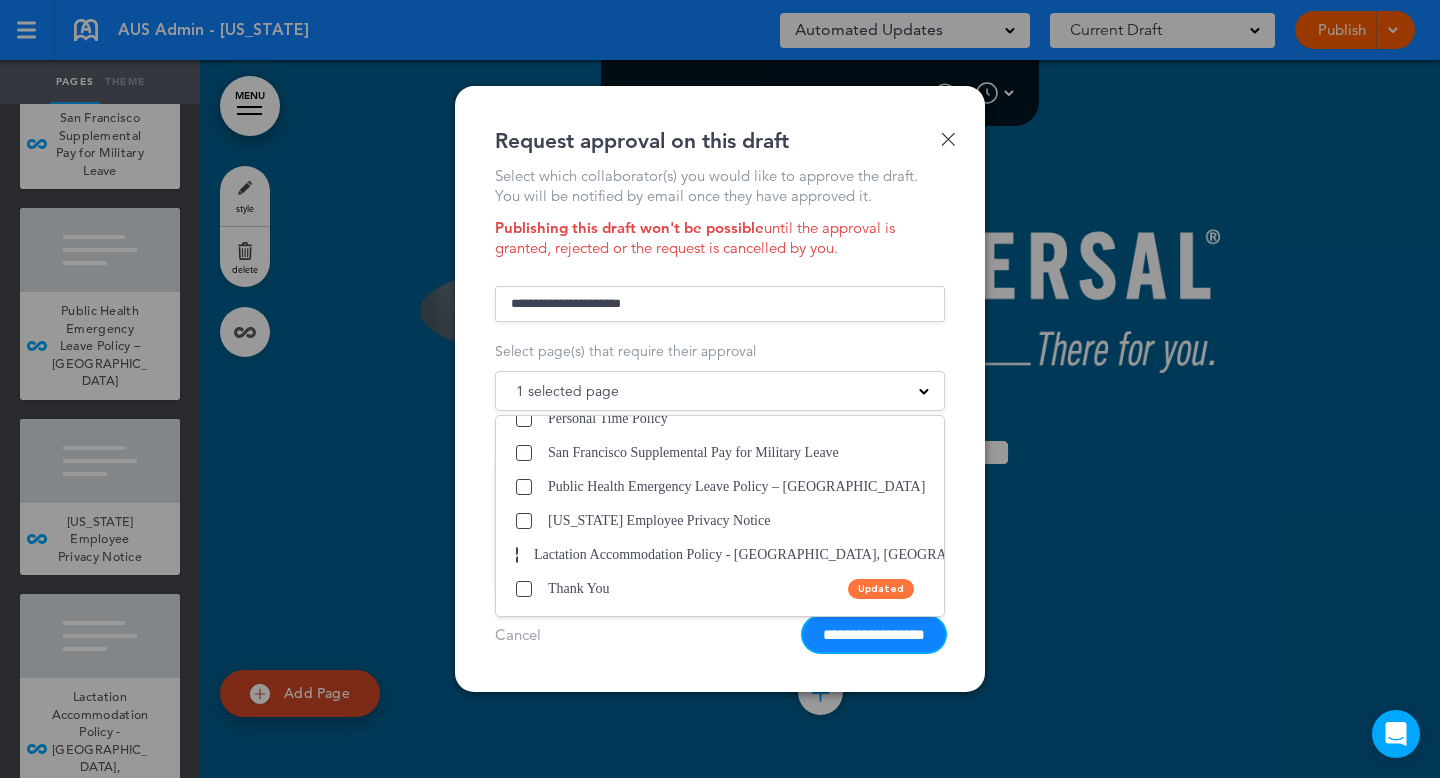 click on "**********" at bounding box center [874, 634] 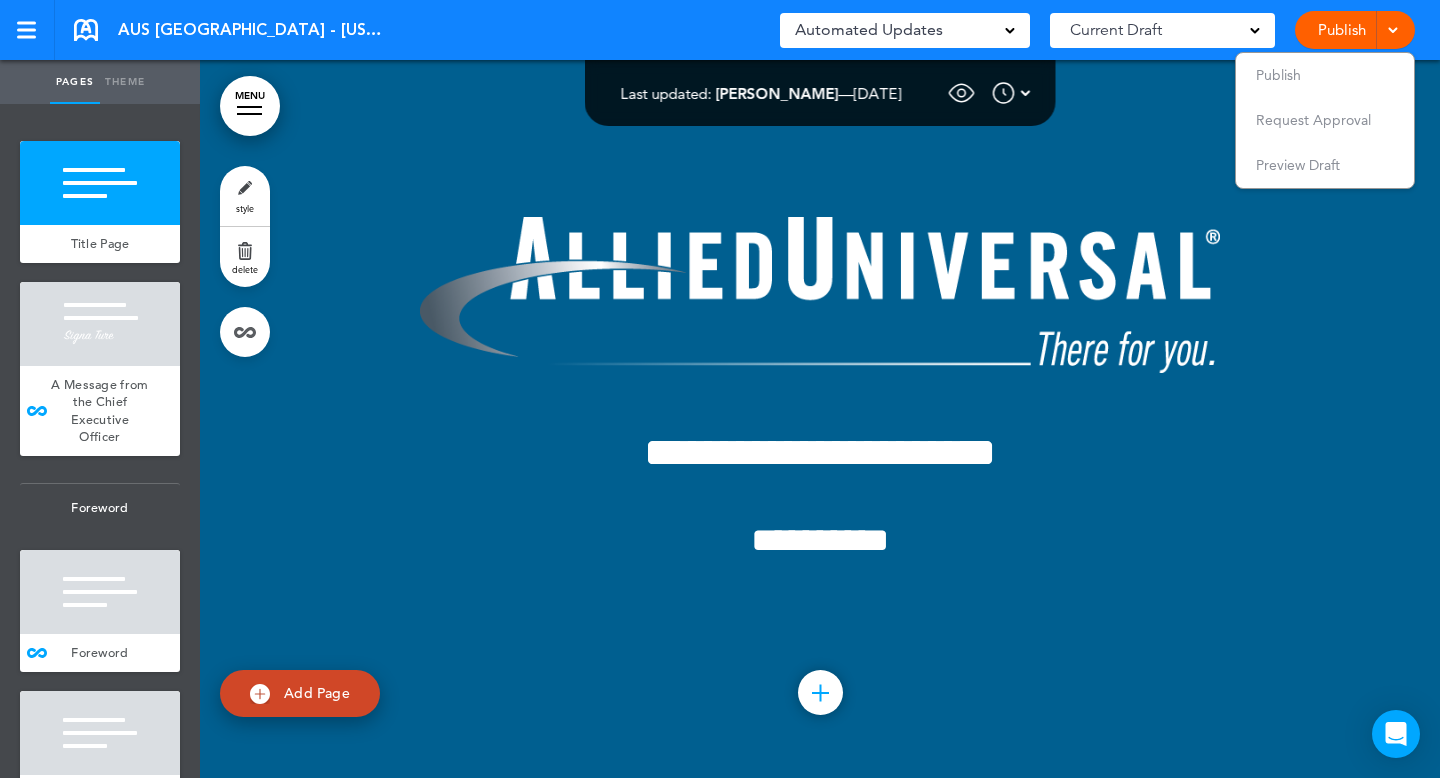 scroll, scrollTop: 0, scrollLeft: 0, axis: both 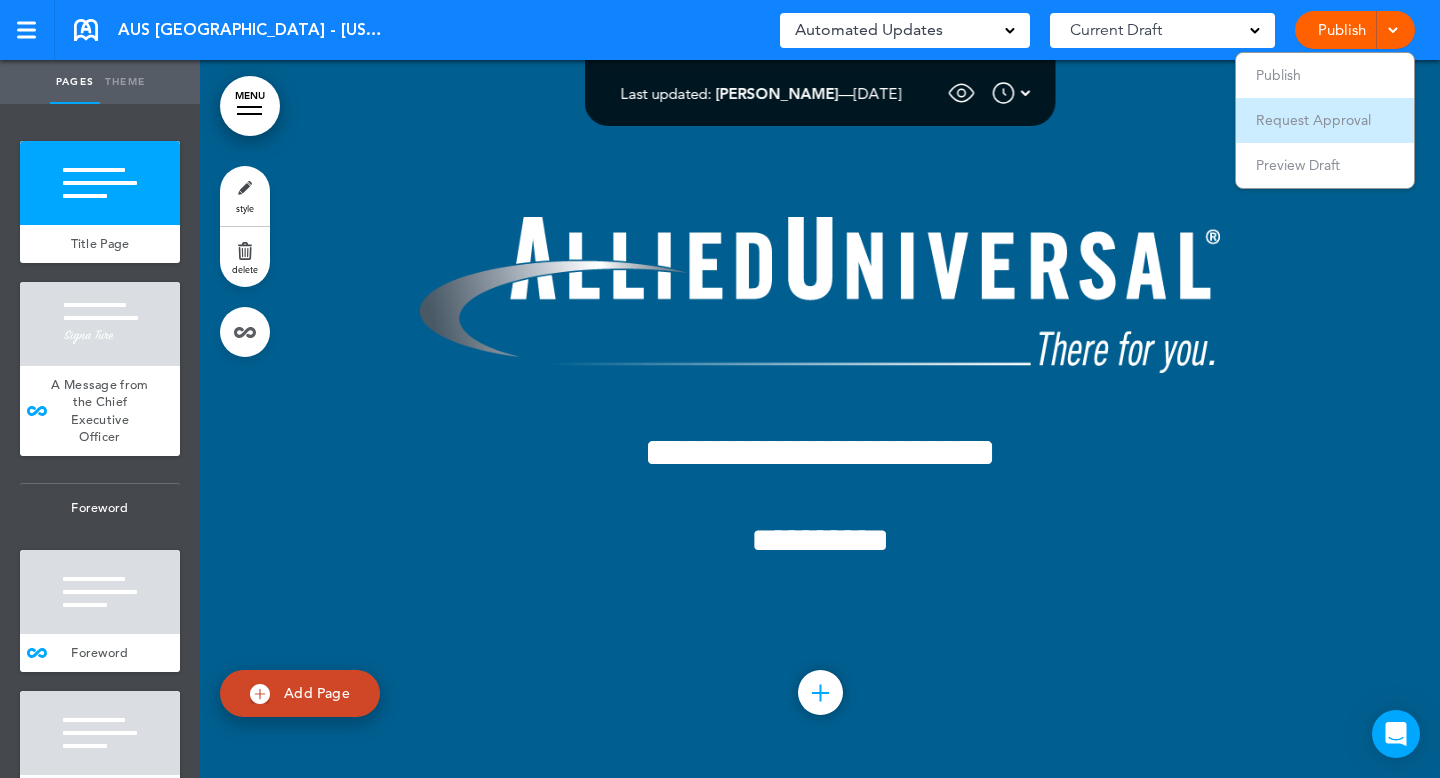 click on "Request Approval" at bounding box center [1325, 120] 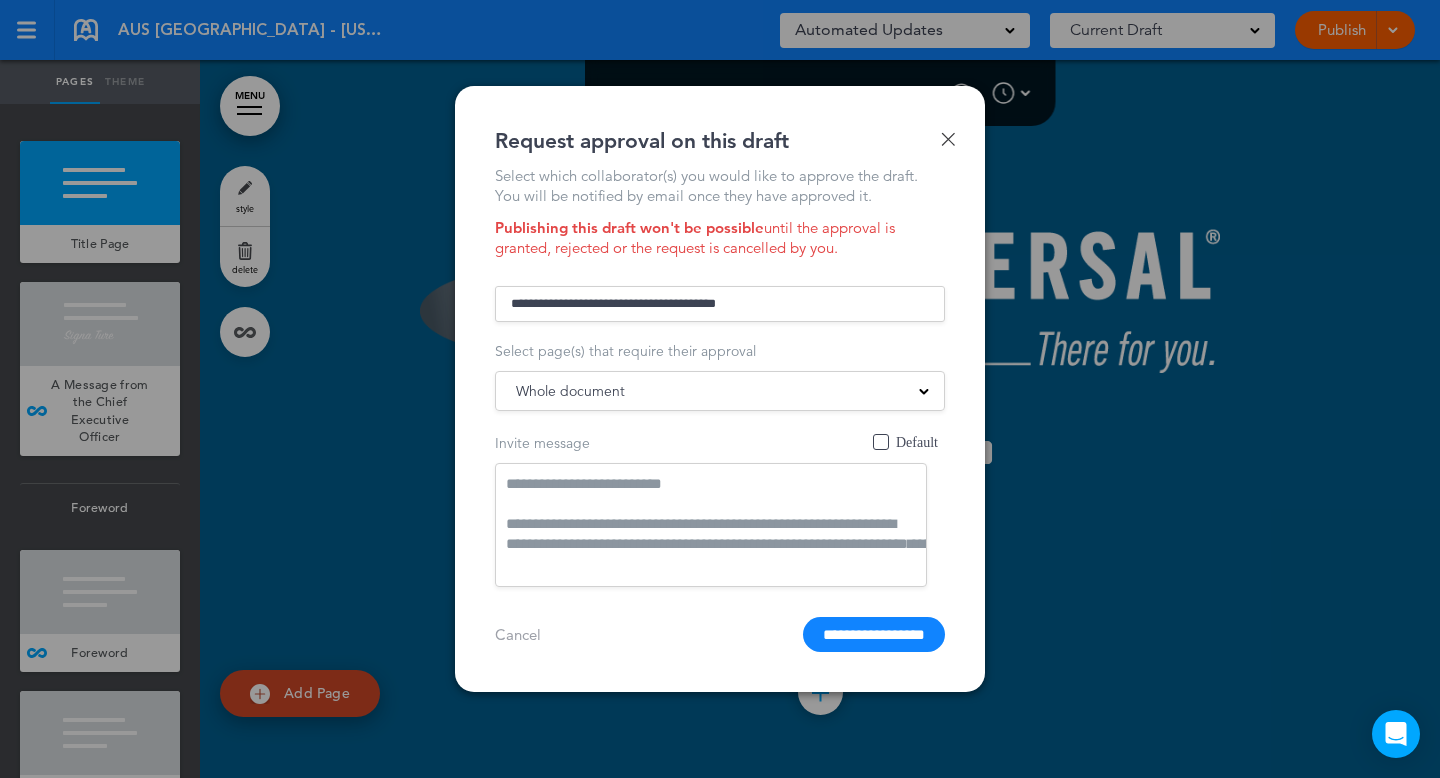 click at bounding box center (720, 304) 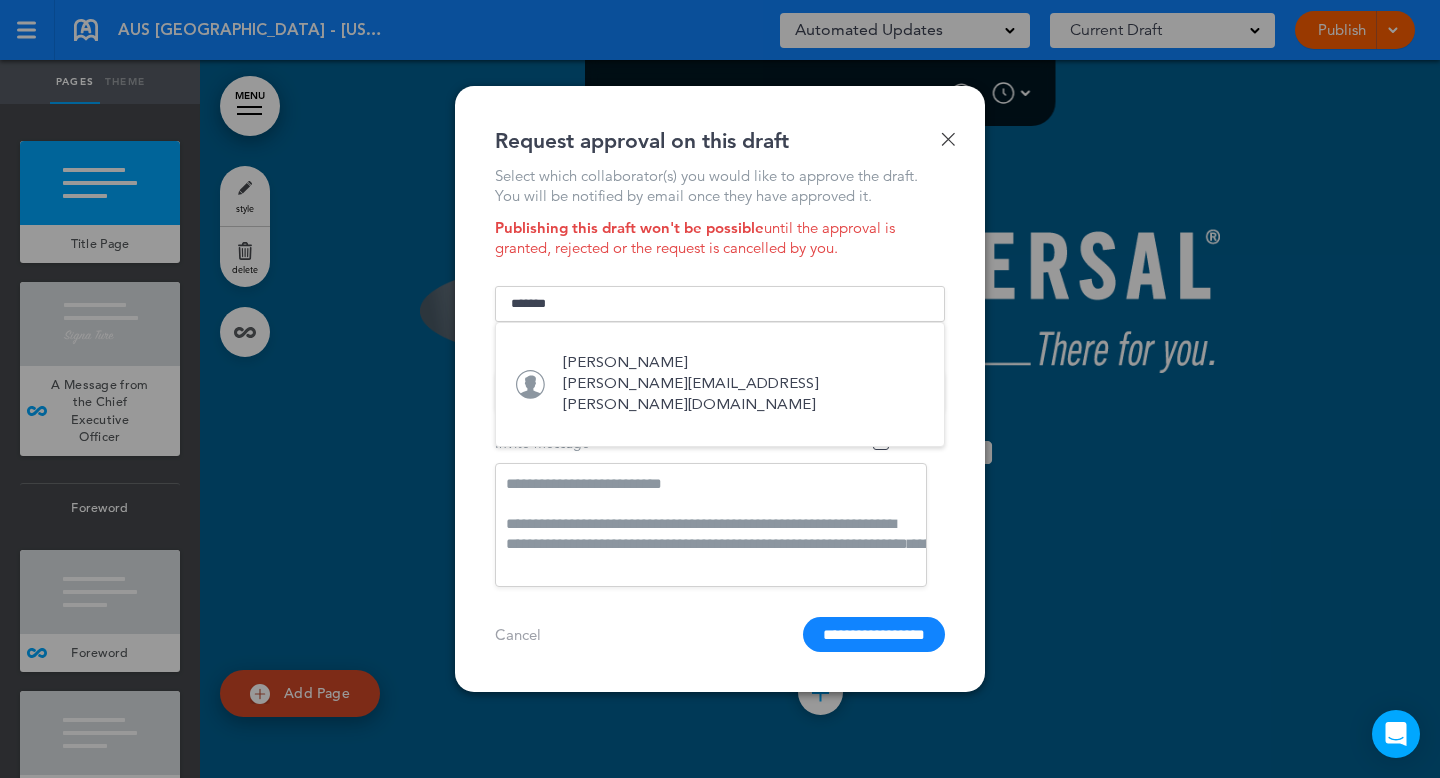 click on "[PERSON_NAME]" at bounding box center (743, 363) 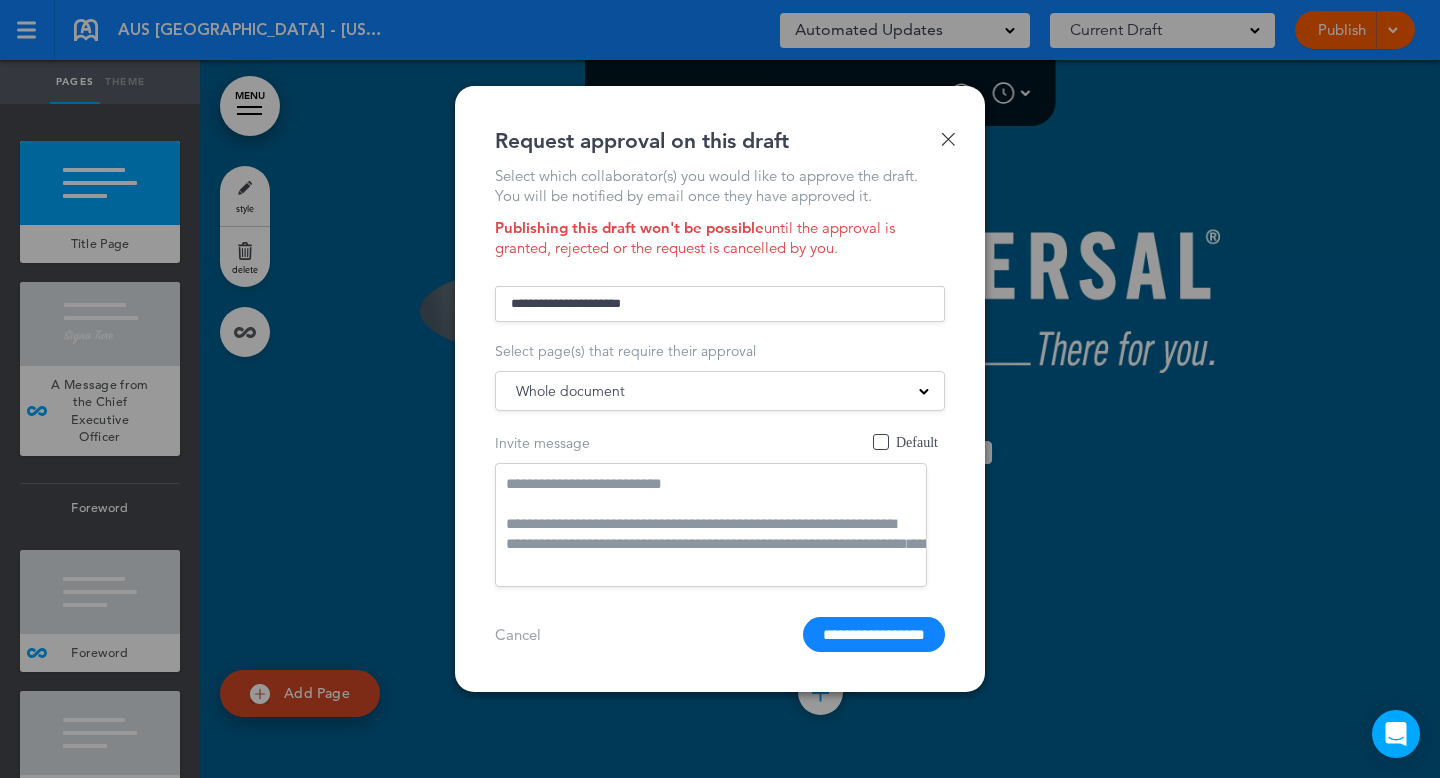click on "Whole document" at bounding box center (720, 391) 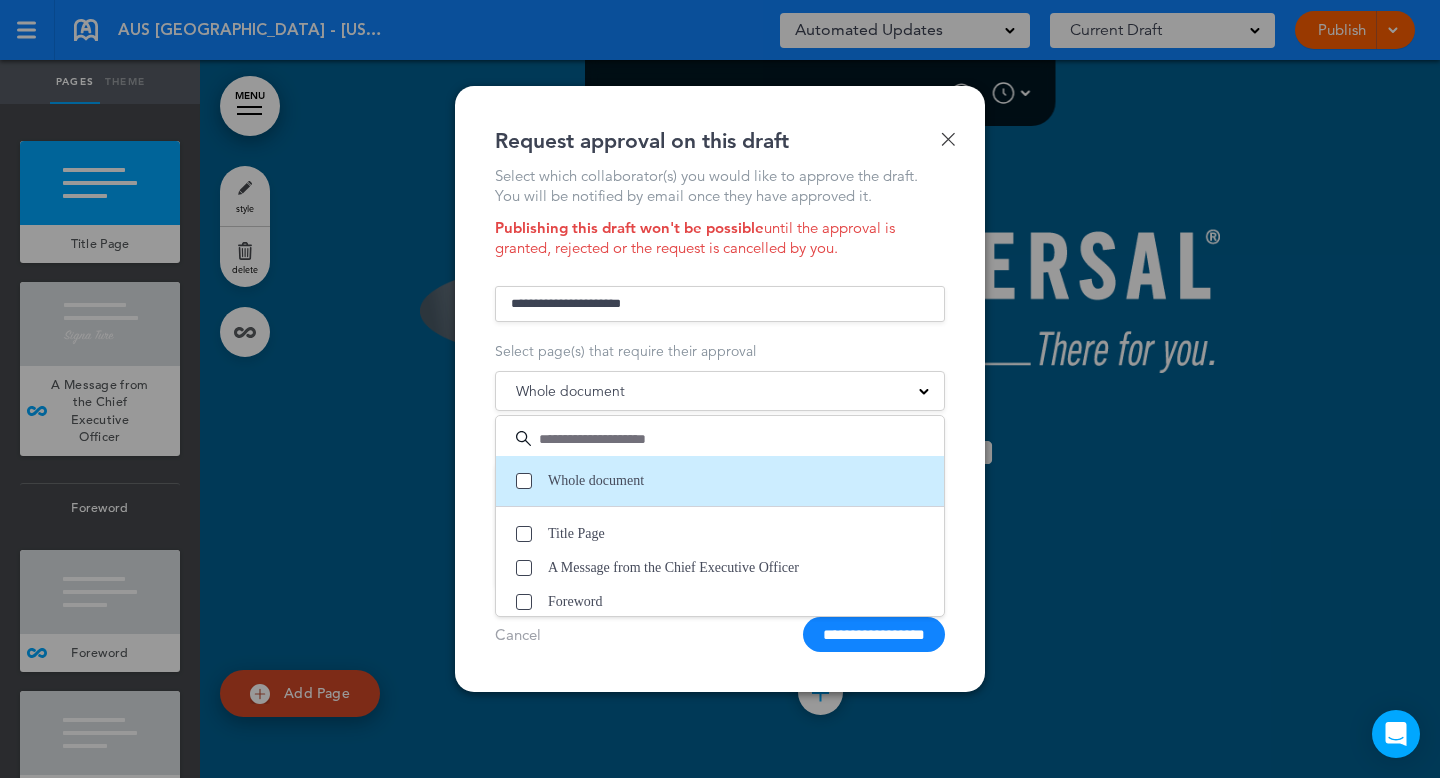 click at bounding box center [524, 481] 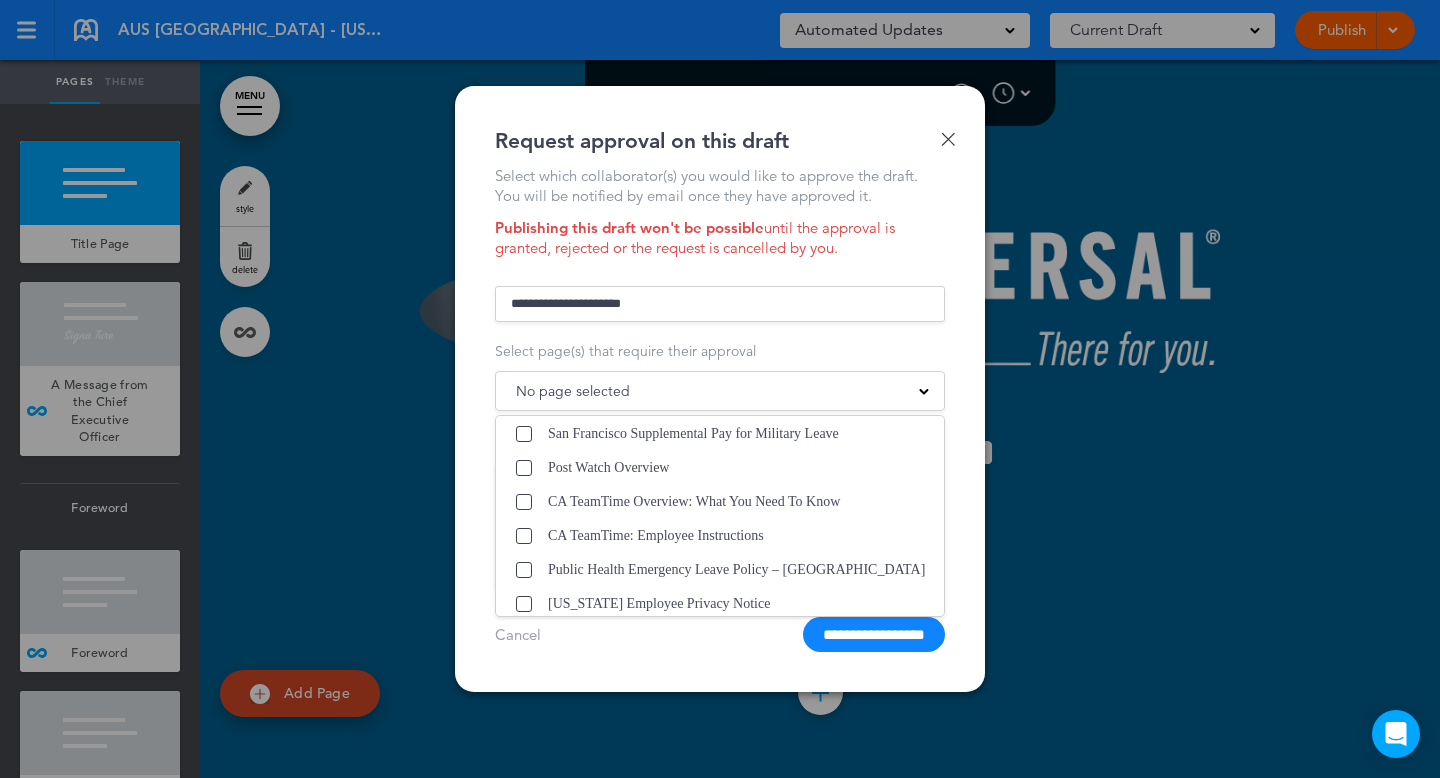 scroll, scrollTop: 7053, scrollLeft: 0, axis: vertical 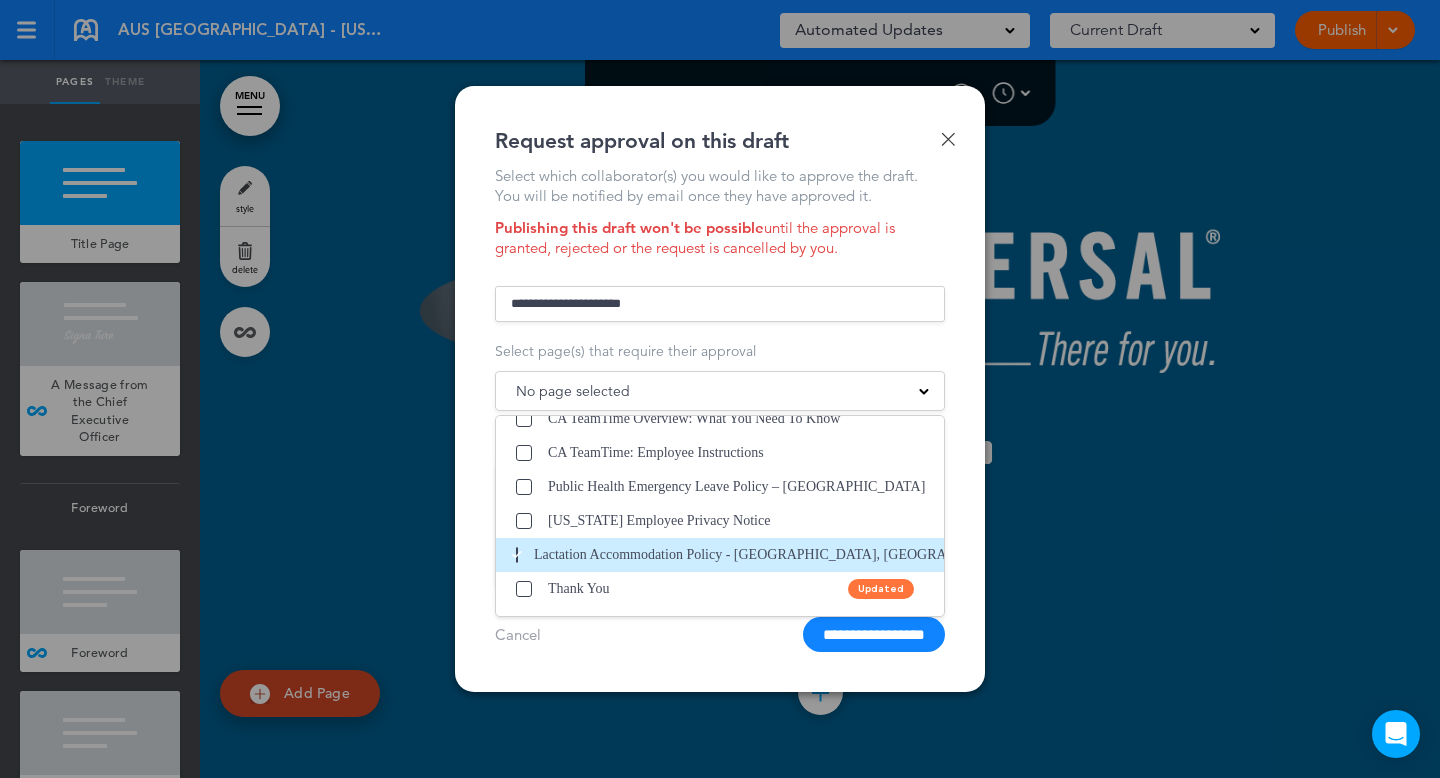 click at bounding box center [517, 555] 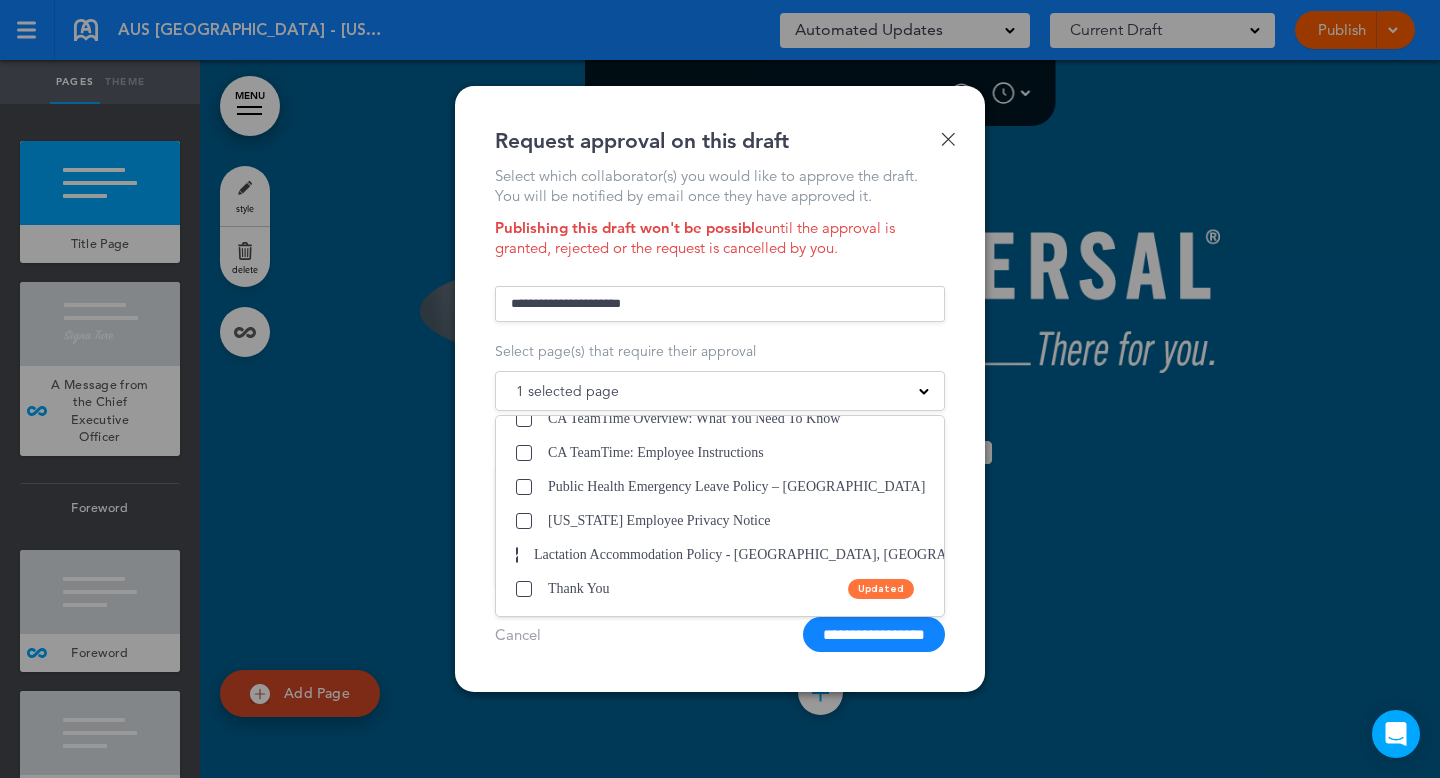 click on "**********" at bounding box center (720, 389) 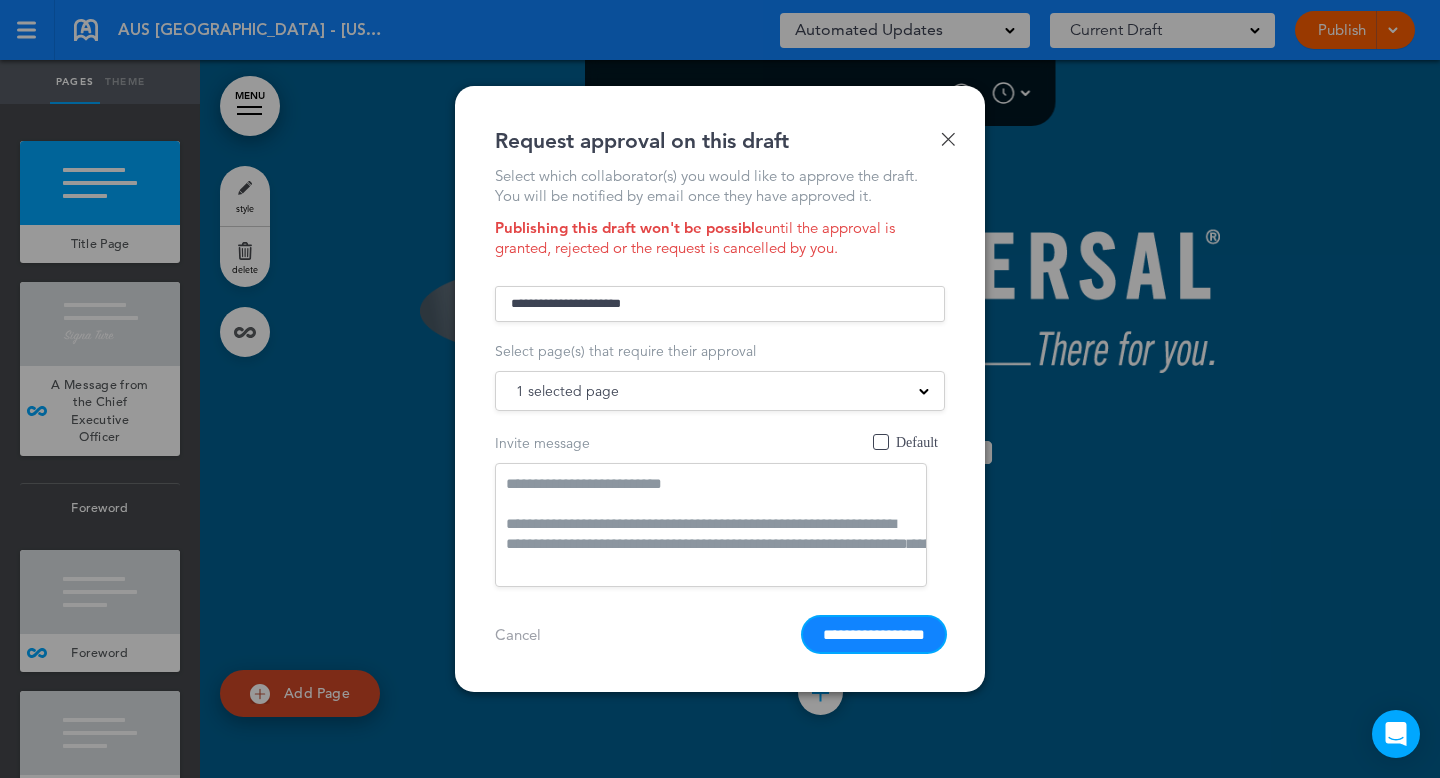 click on "**********" at bounding box center (874, 634) 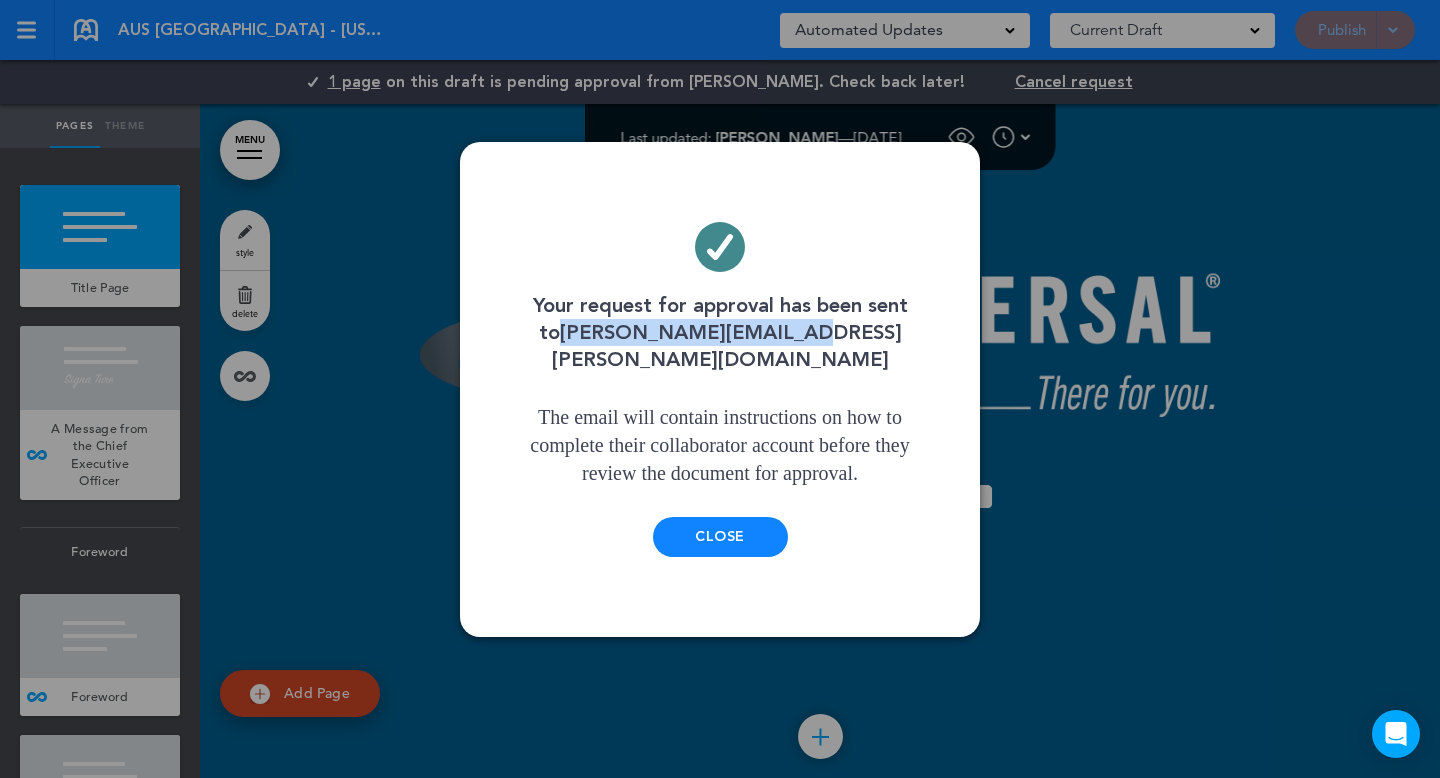 drag, startPoint x: 616, startPoint y: 345, endPoint x: 923, endPoint y: 348, distance: 307.01465 